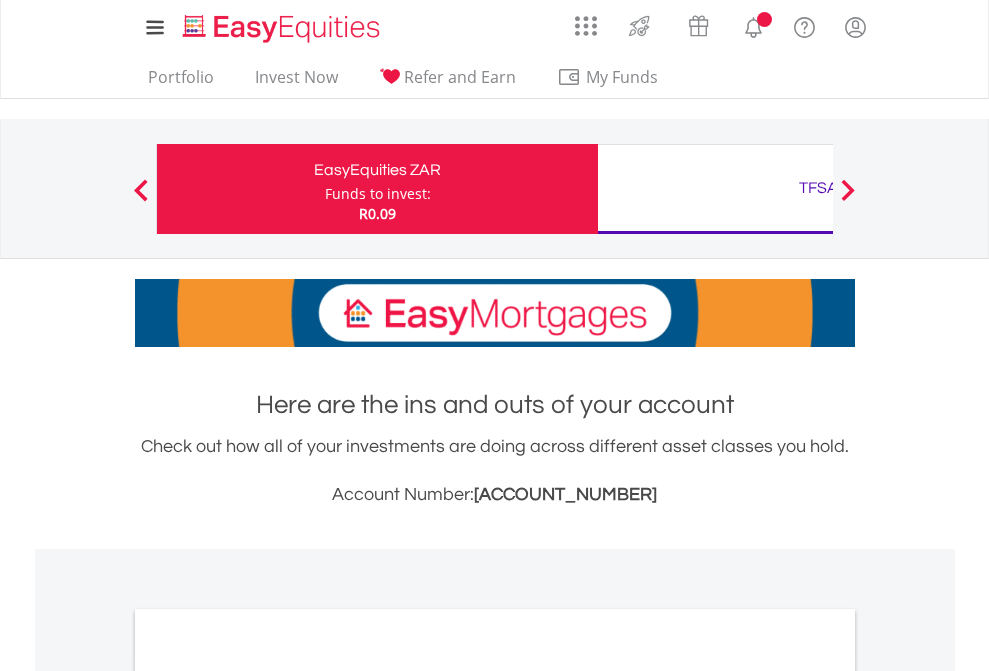scroll, scrollTop: 0, scrollLeft: 0, axis: both 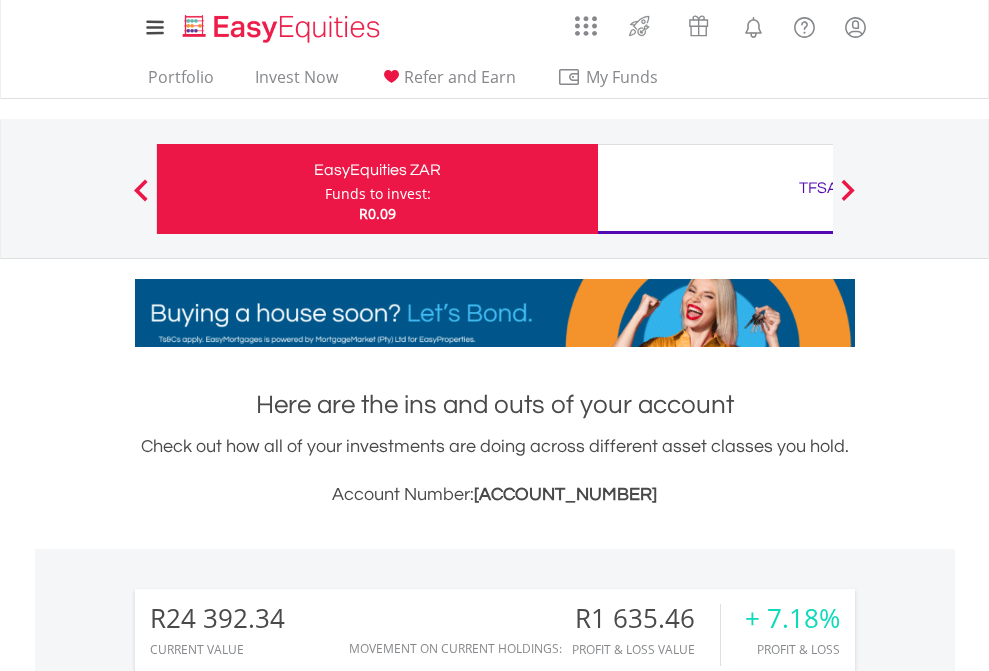 click on "Funds to invest:" at bounding box center [378, 194] 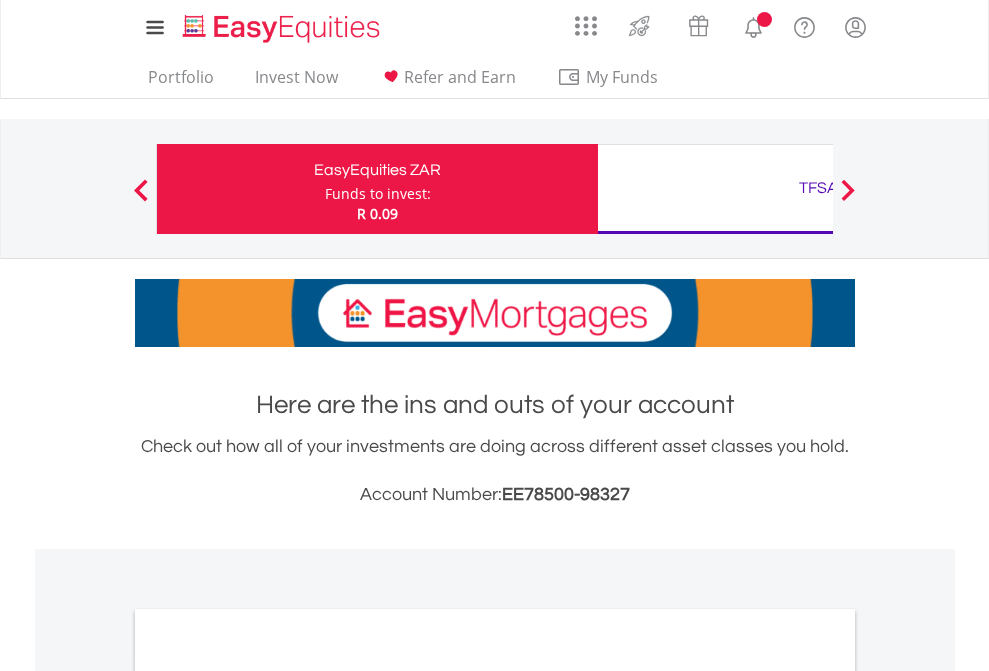 scroll, scrollTop: 0, scrollLeft: 0, axis: both 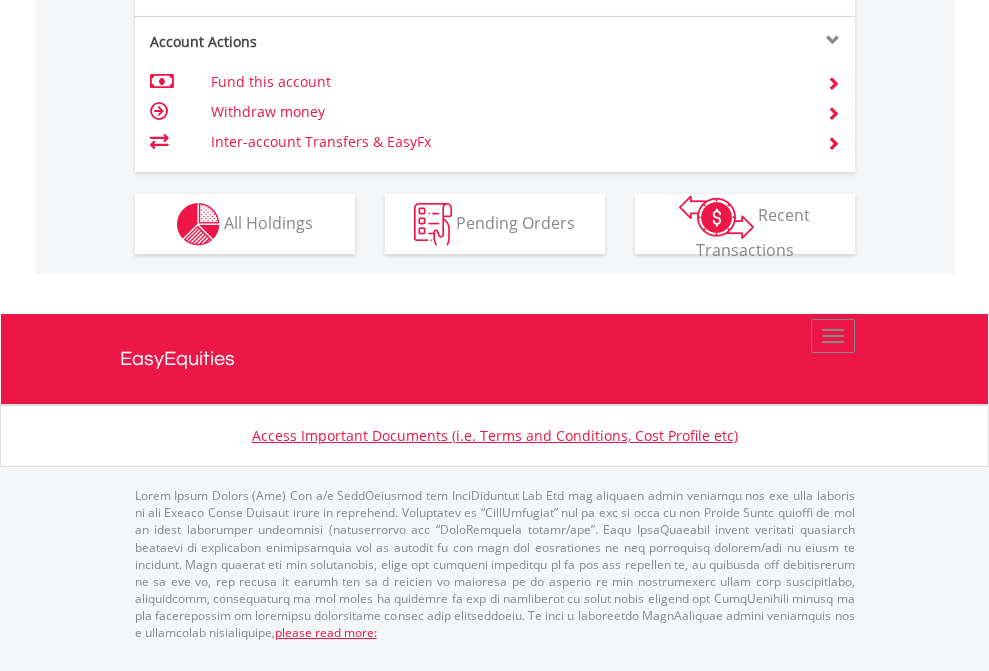 click on "Investment types" at bounding box center (706, -337) 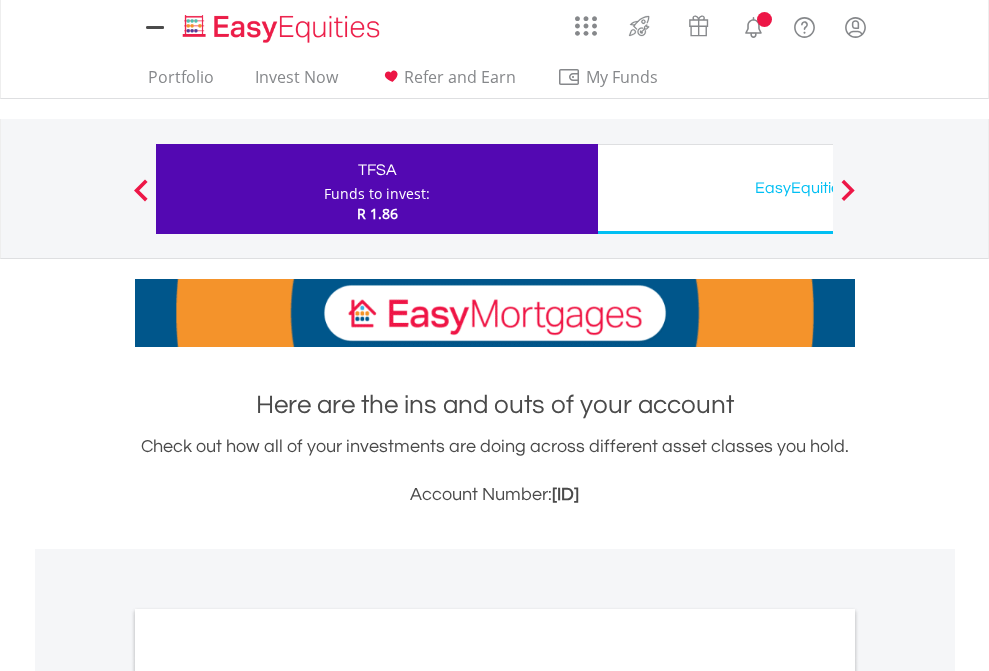 scroll, scrollTop: 0, scrollLeft: 0, axis: both 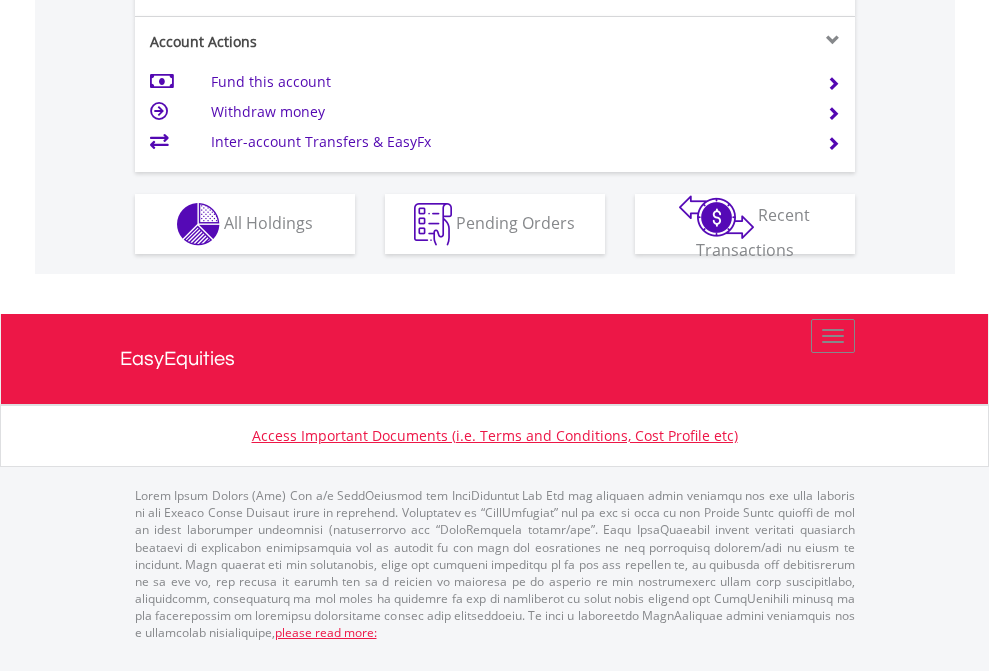 click on "Investment types" at bounding box center [706, -337] 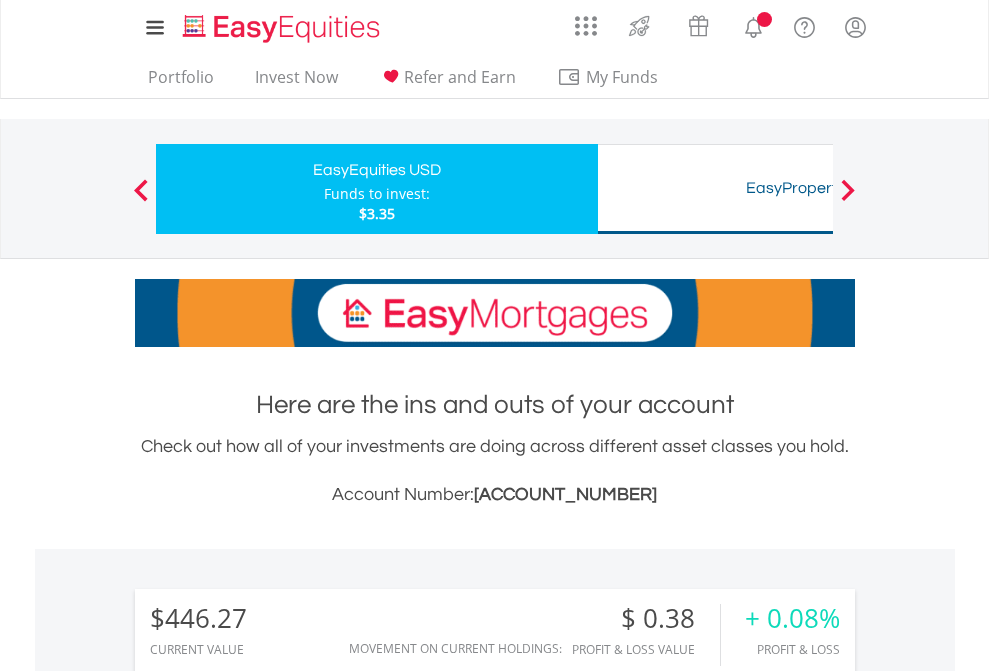 scroll, scrollTop: 0, scrollLeft: 0, axis: both 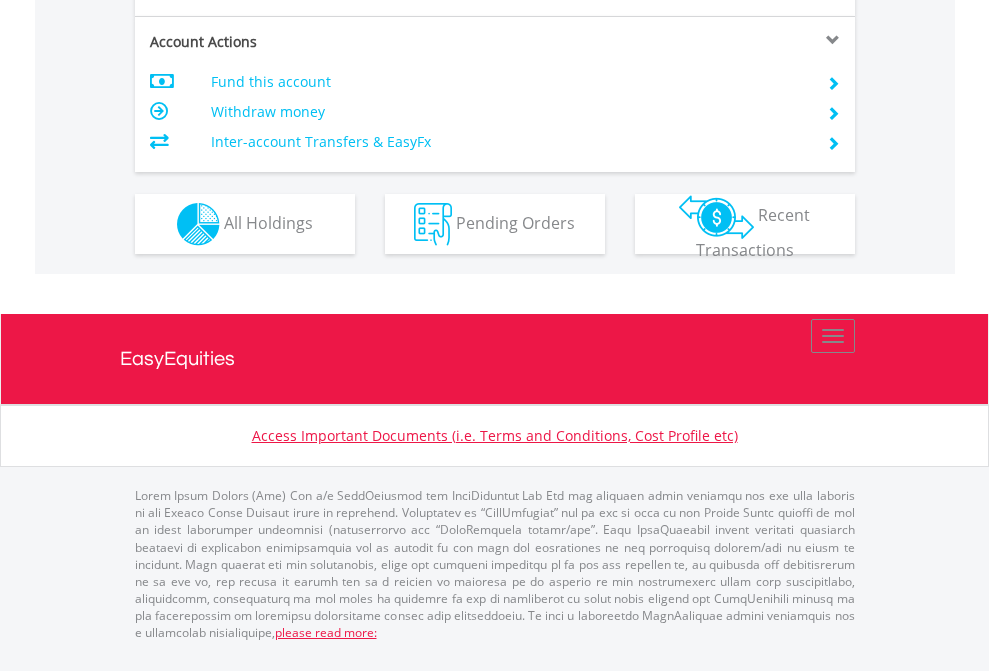 click on "Investment types" at bounding box center [706, -337] 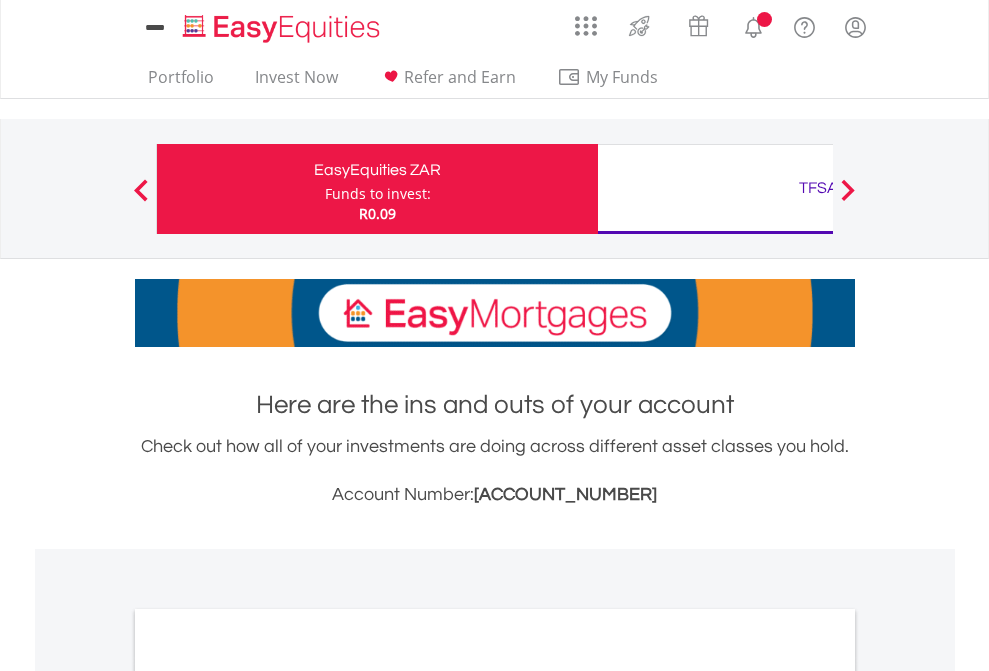 scroll, scrollTop: 1202, scrollLeft: 0, axis: vertical 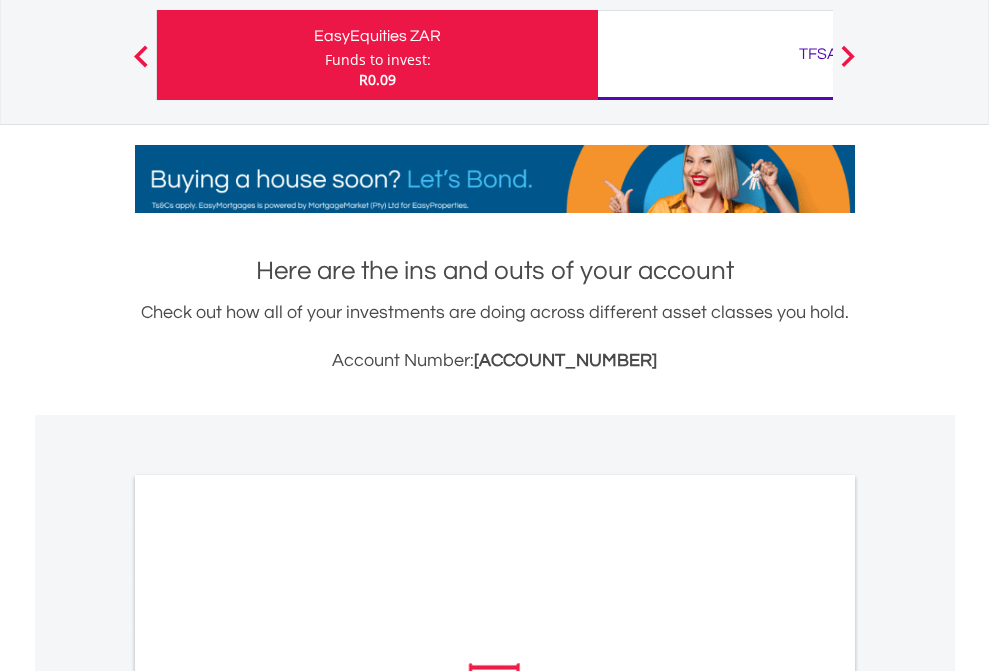 click on "All Holdings" at bounding box center [268, 962] 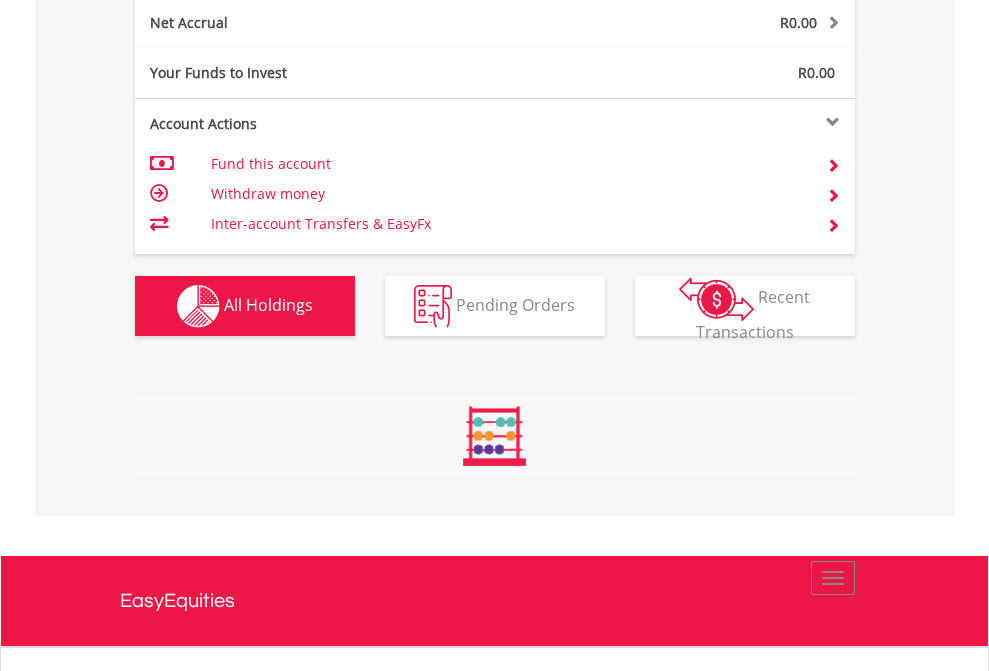 scroll, scrollTop: 999808, scrollLeft: 999687, axis: both 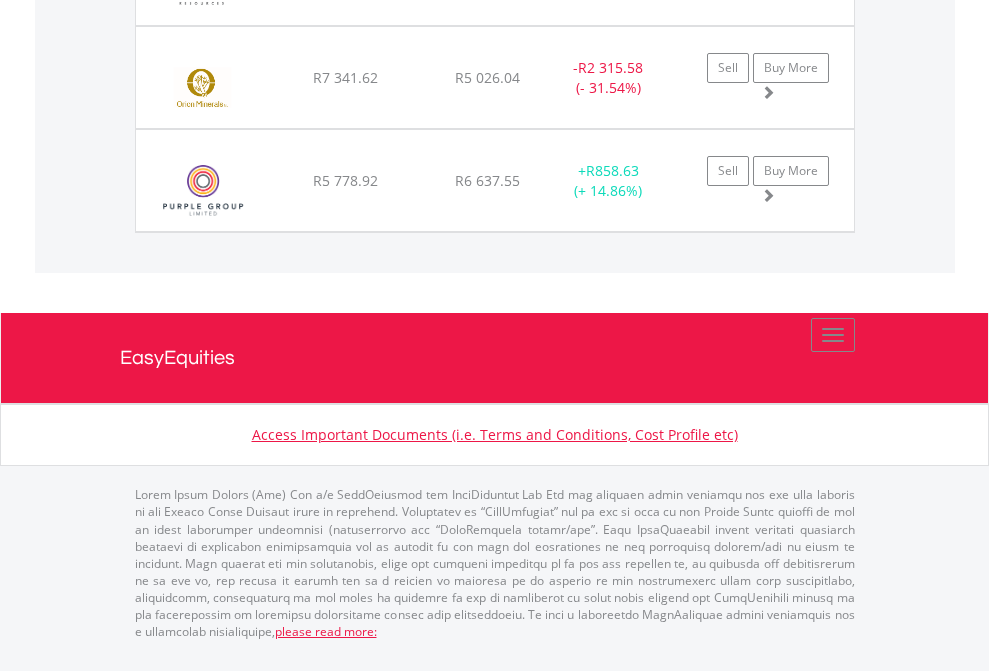 click on "TFSA" at bounding box center (818, -1688) 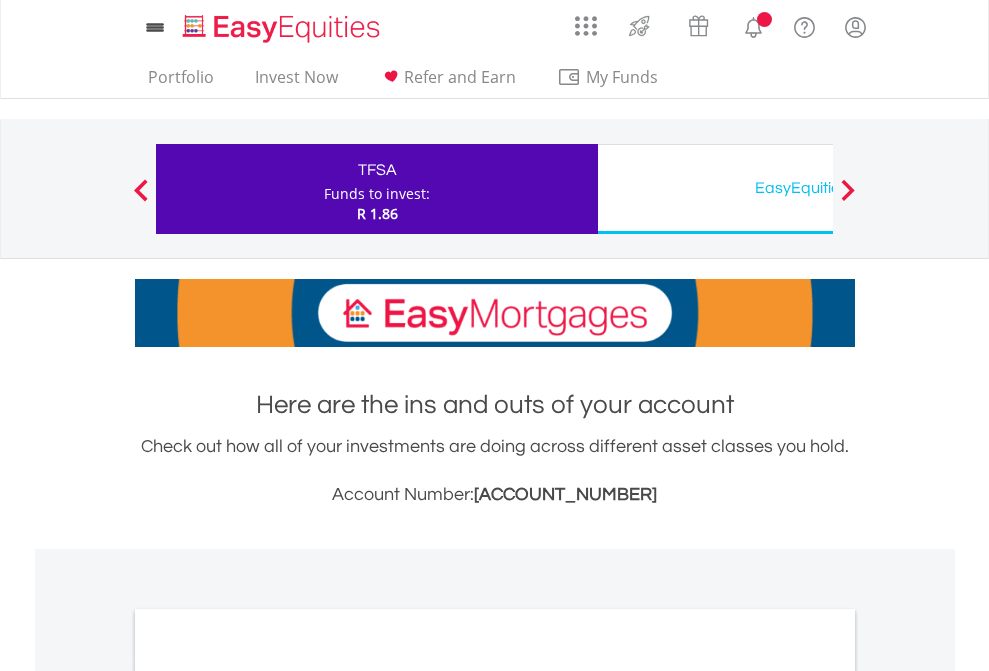 scroll, scrollTop: 1202, scrollLeft: 0, axis: vertical 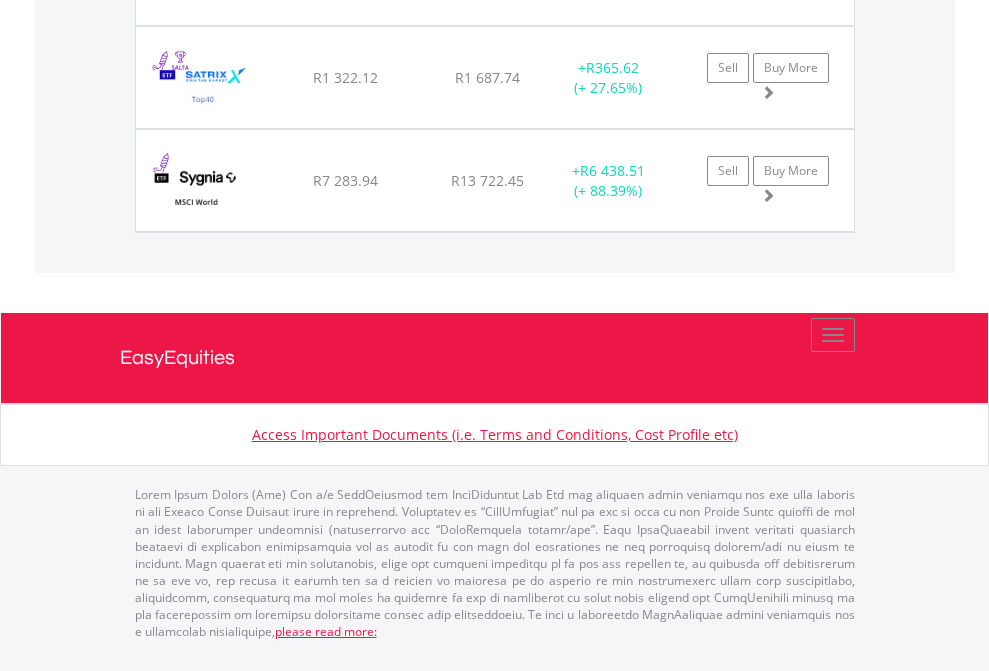 click on "EasyEquities USD" at bounding box center [818, -1545] 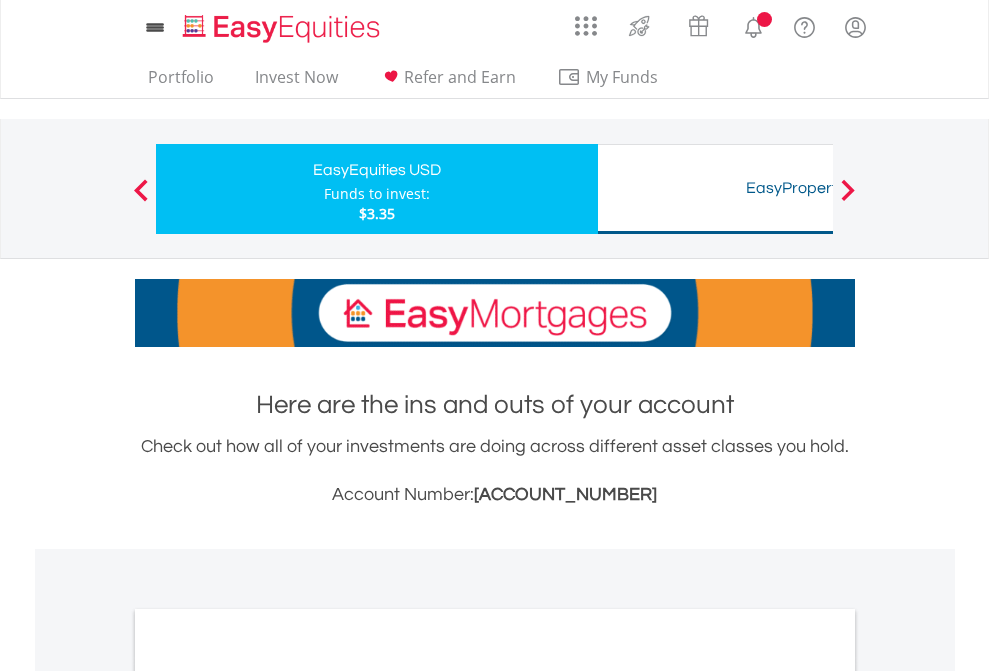 scroll, scrollTop: 0, scrollLeft: 0, axis: both 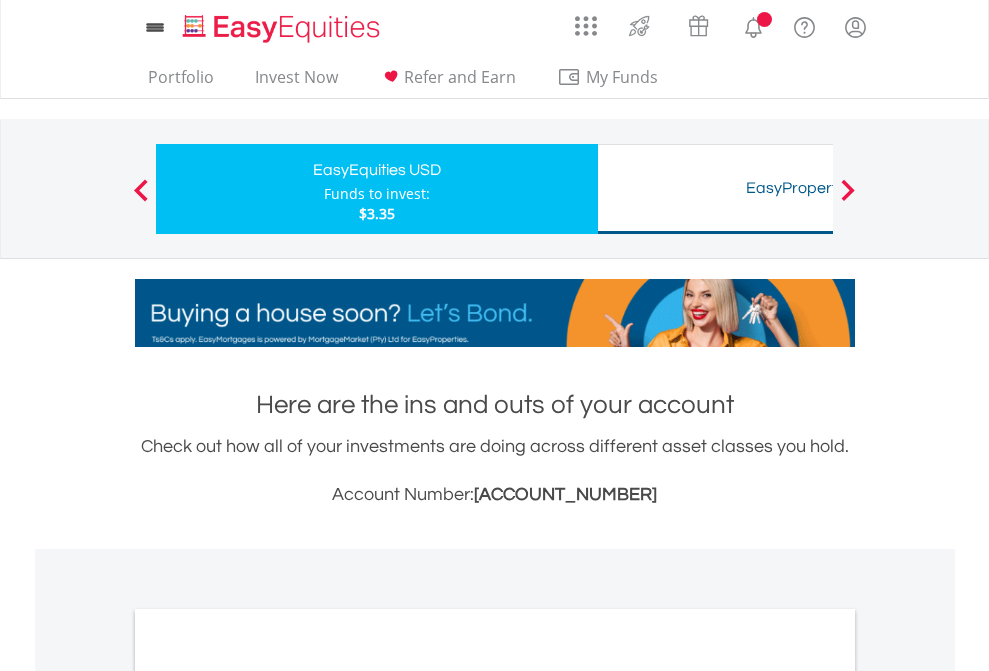 click on "All Holdings" at bounding box center [268, 1096] 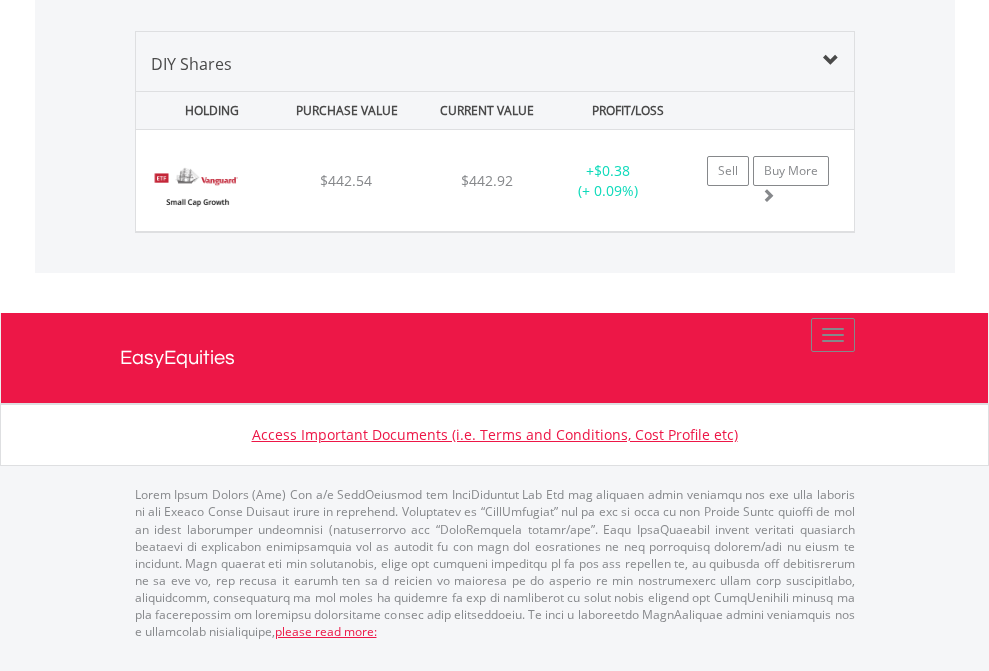 scroll, scrollTop: 2225, scrollLeft: 0, axis: vertical 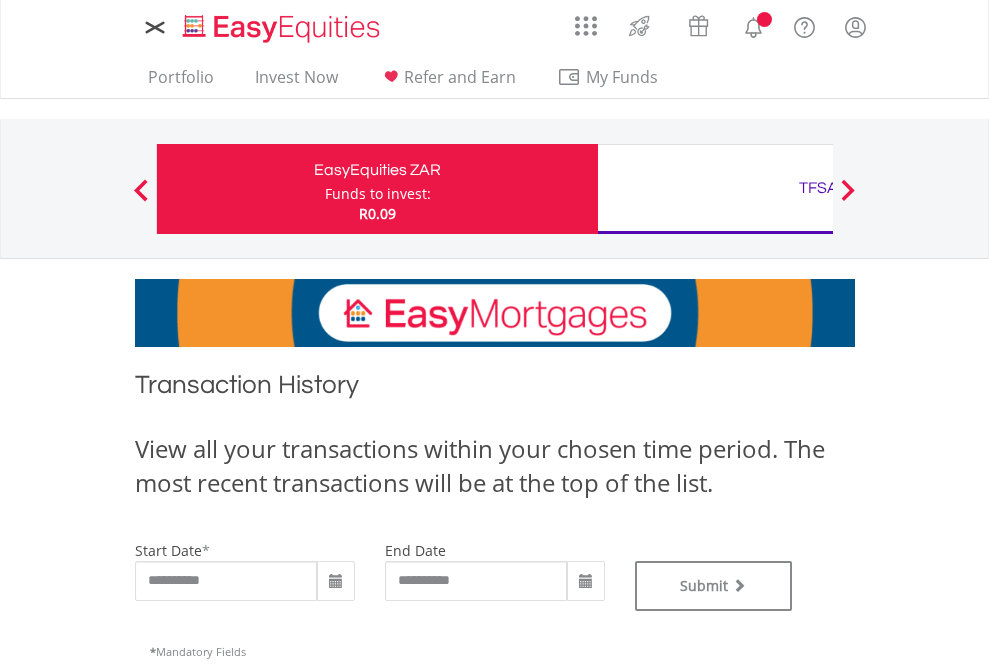 type on "**********" 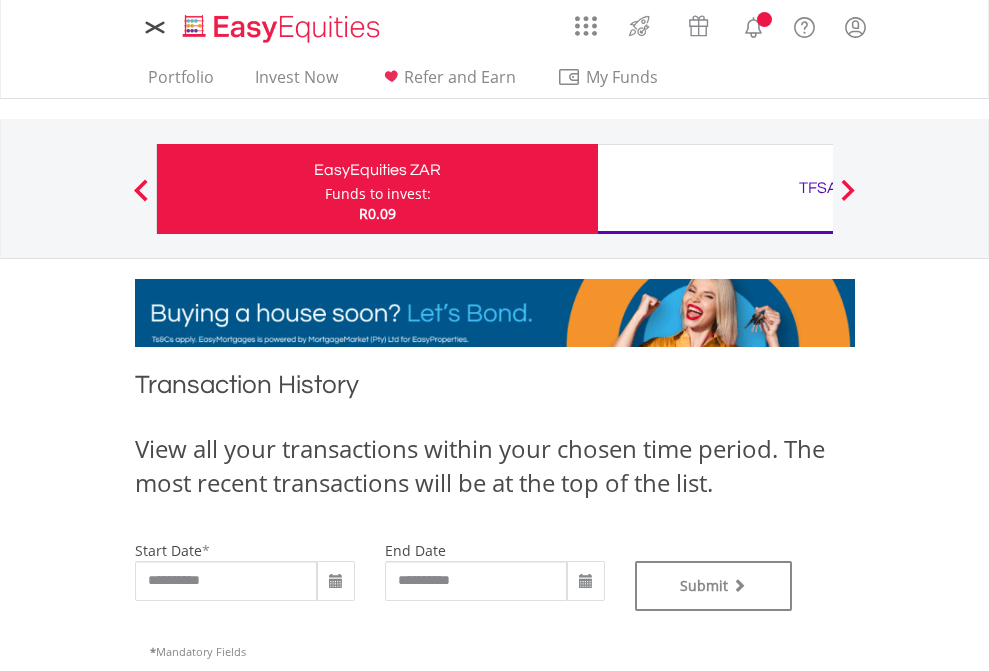 type on "**********" 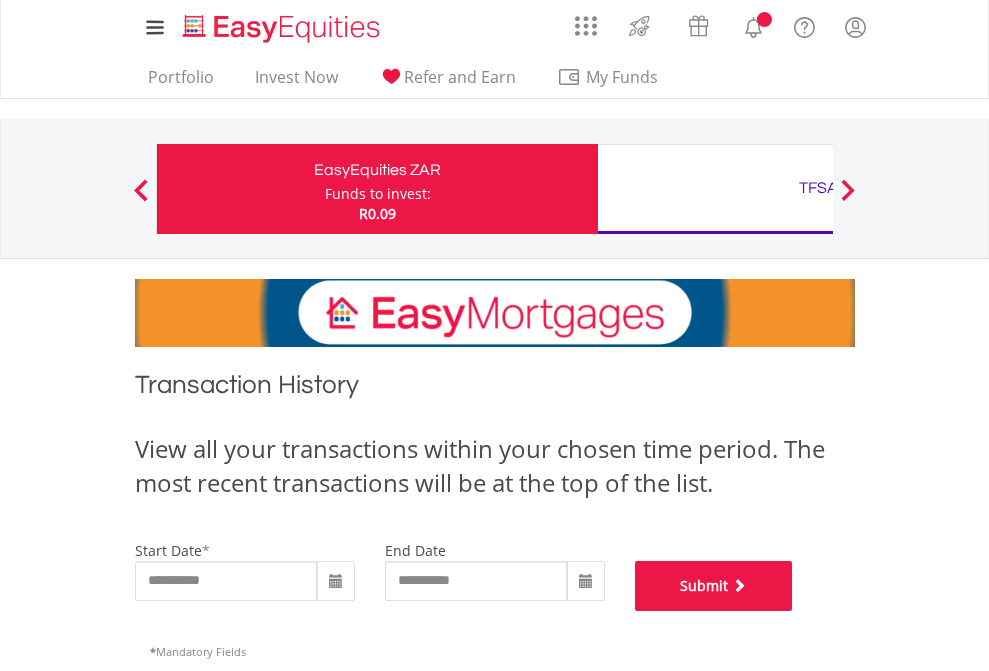 click on "Submit" at bounding box center (714, 586) 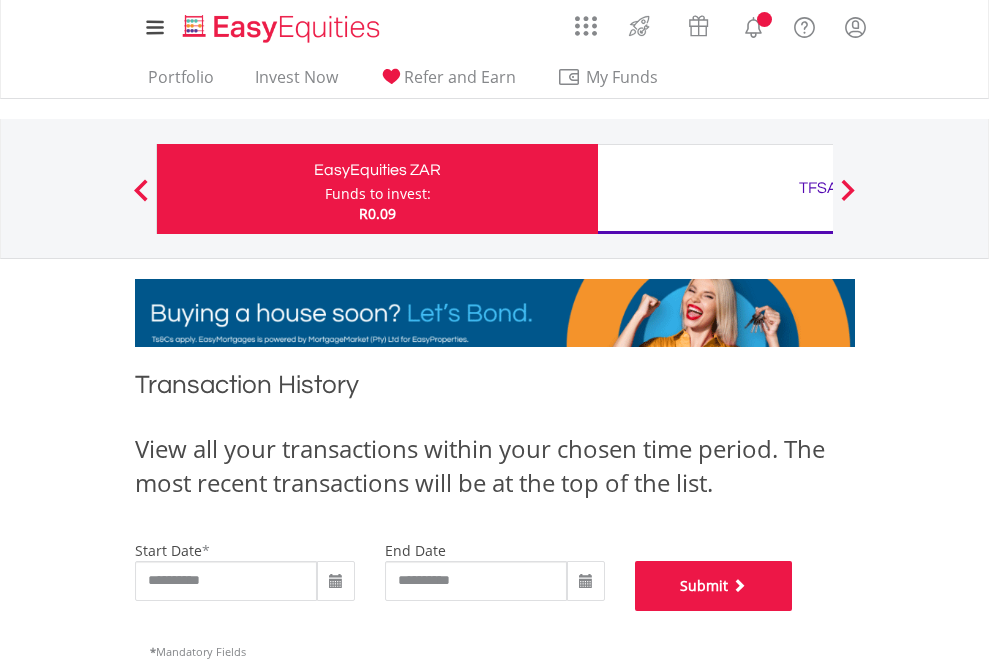 scroll, scrollTop: 811, scrollLeft: 0, axis: vertical 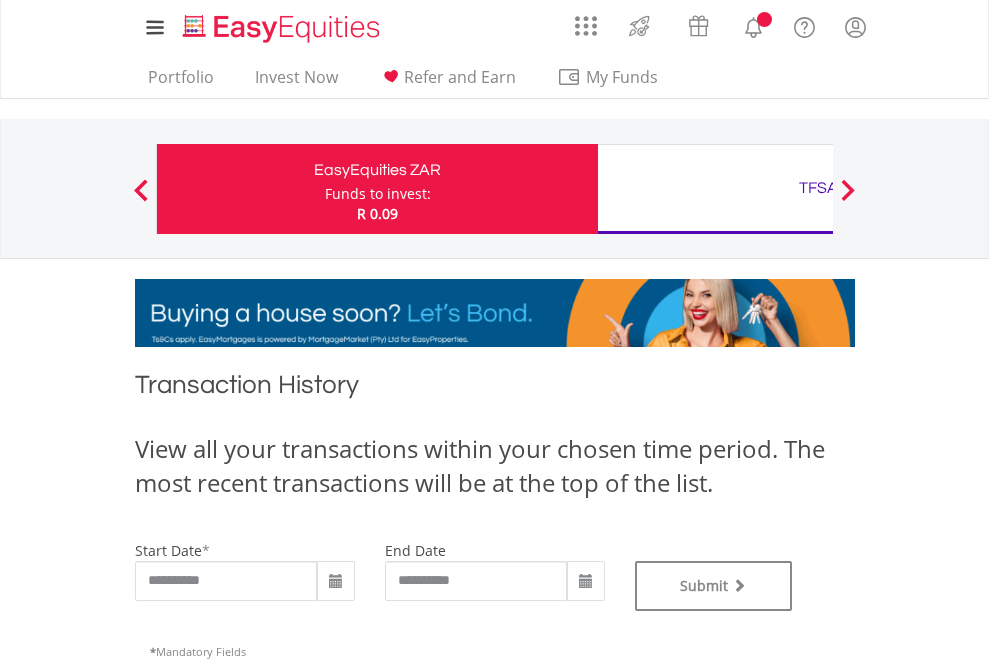 click on "TFSA" at bounding box center [818, 188] 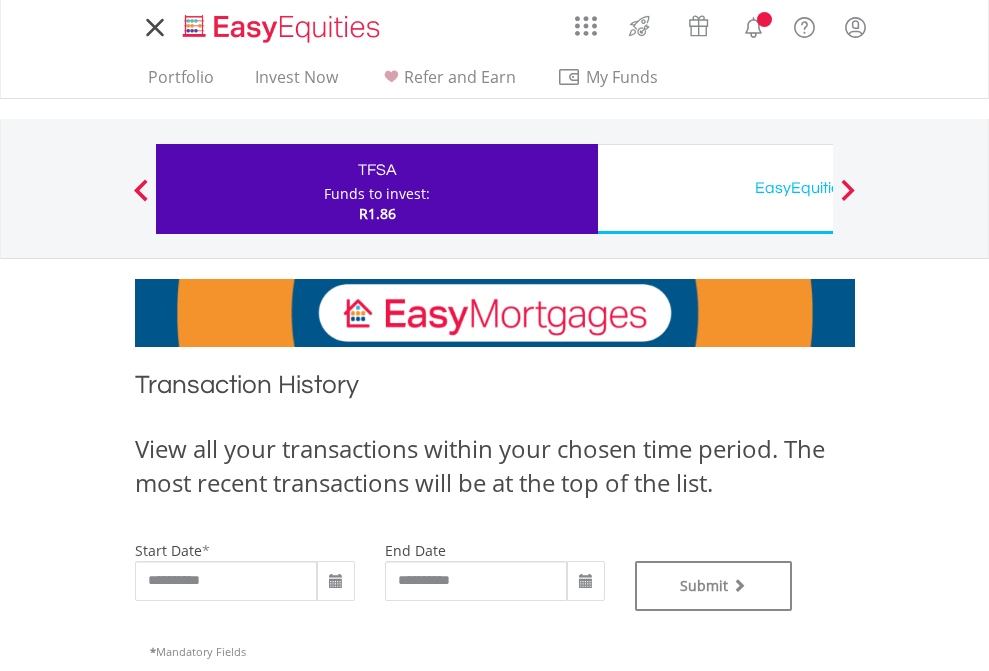 scroll, scrollTop: 0, scrollLeft: 0, axis: both 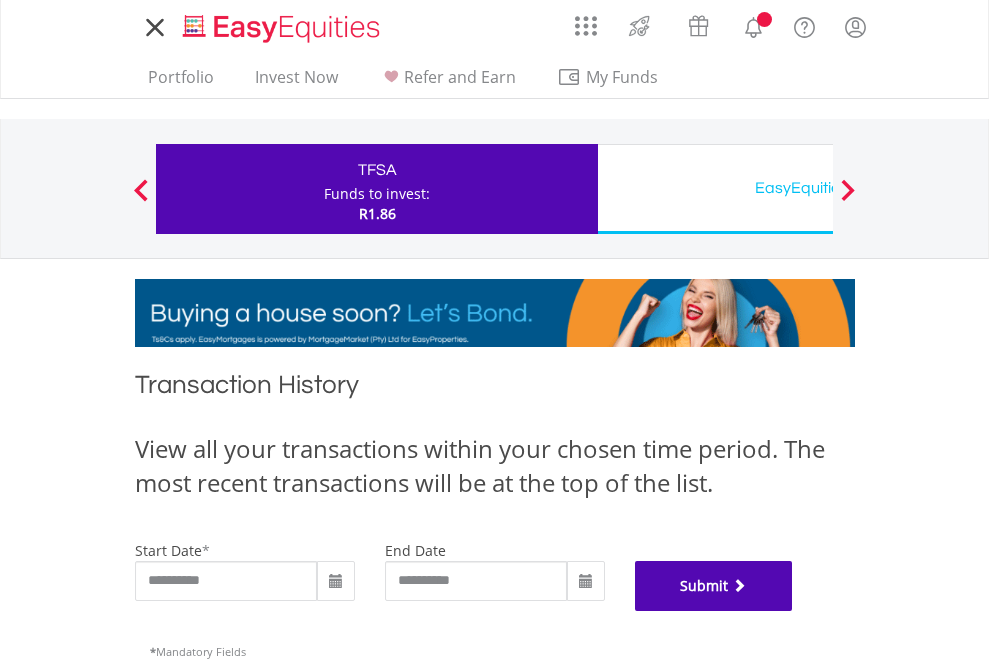click on "Submit" at bounding box center (714, 586) 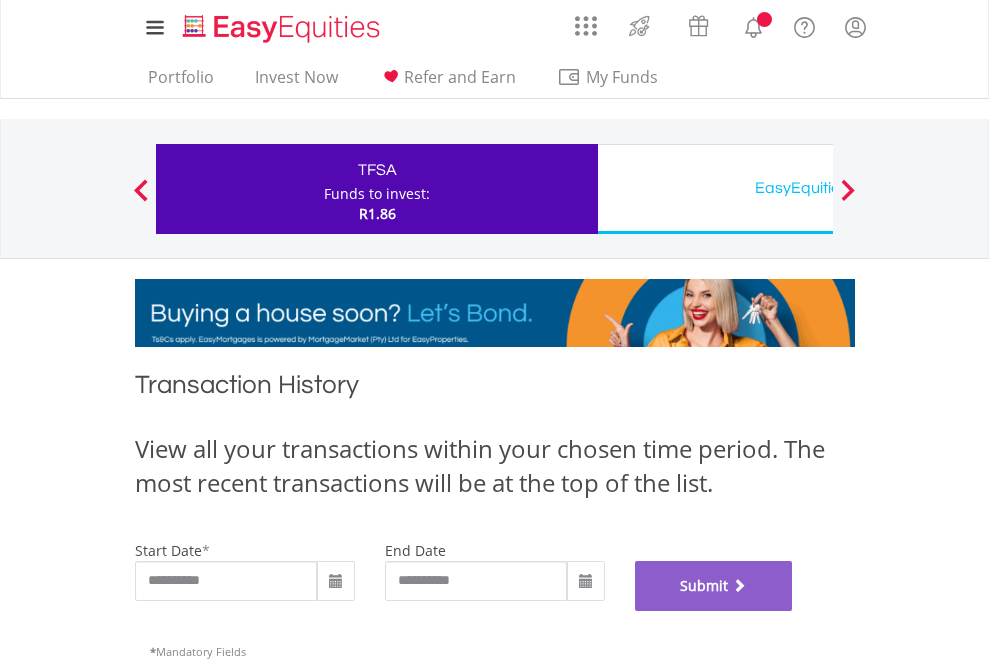 scroll, scrollTop: 811, scrollLeft: 0, axis: vertical 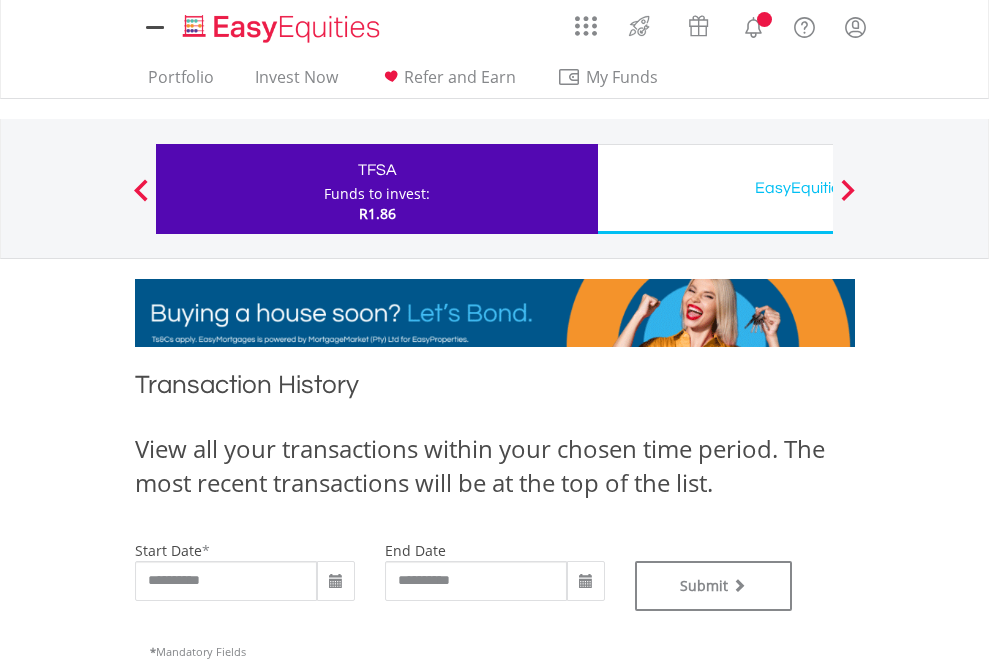 click on "EasyEquities USD" at bounding box center [818, 188] 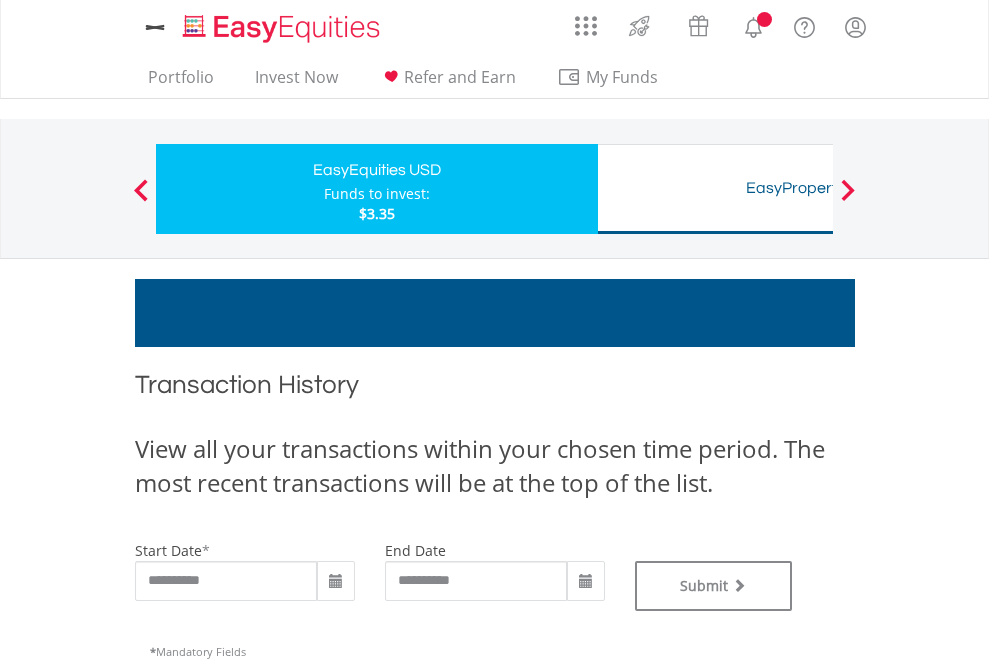 type on "**********" 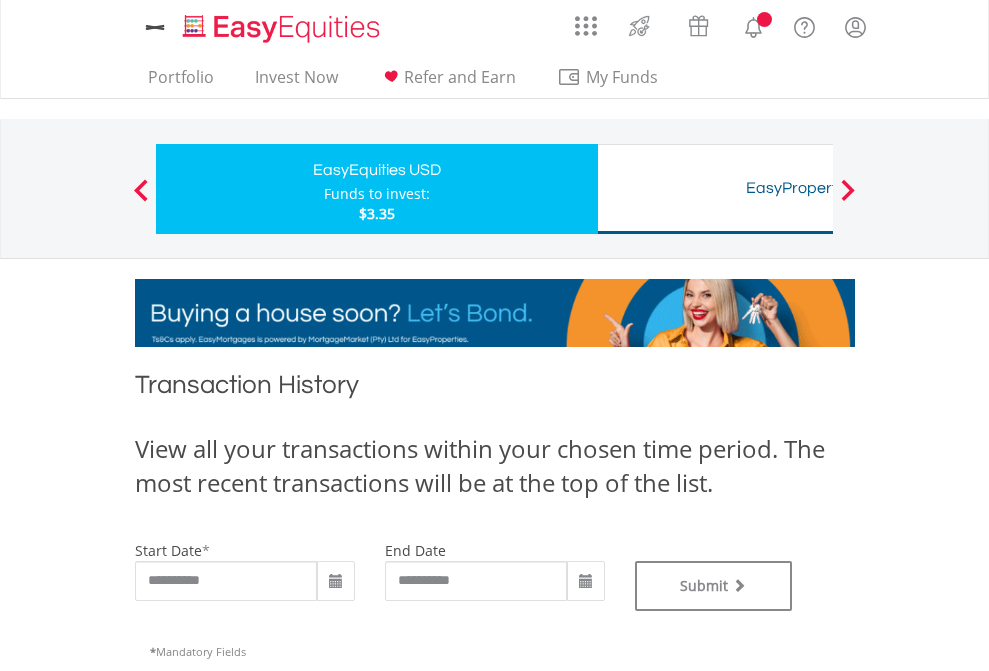 scroll, scrollTop: 0, scrollLeft: 0, axis: both 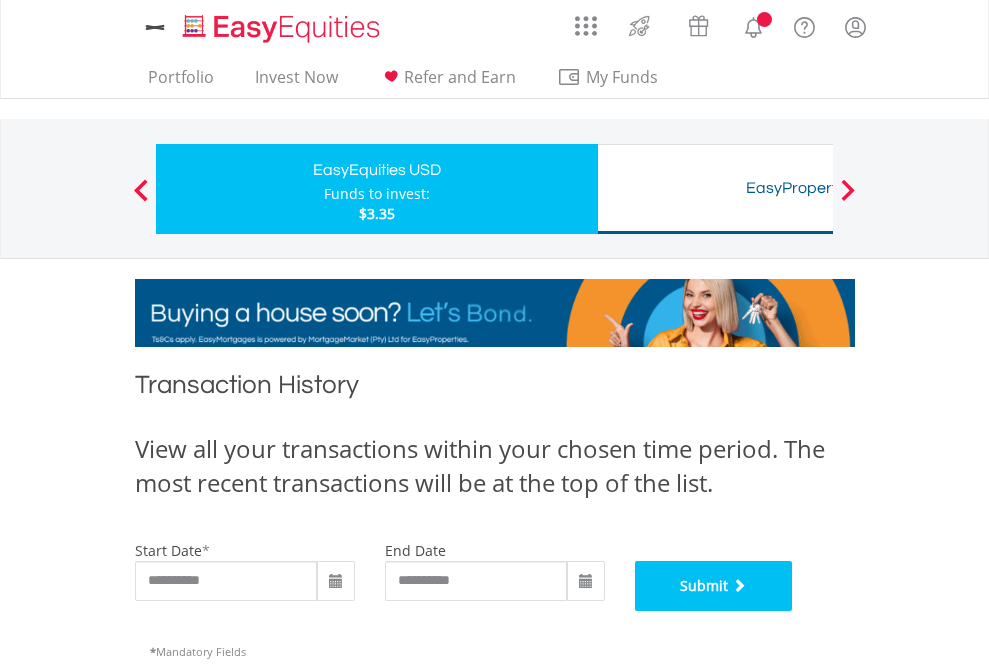 click on "Submit" at bounding box center (714, 586) 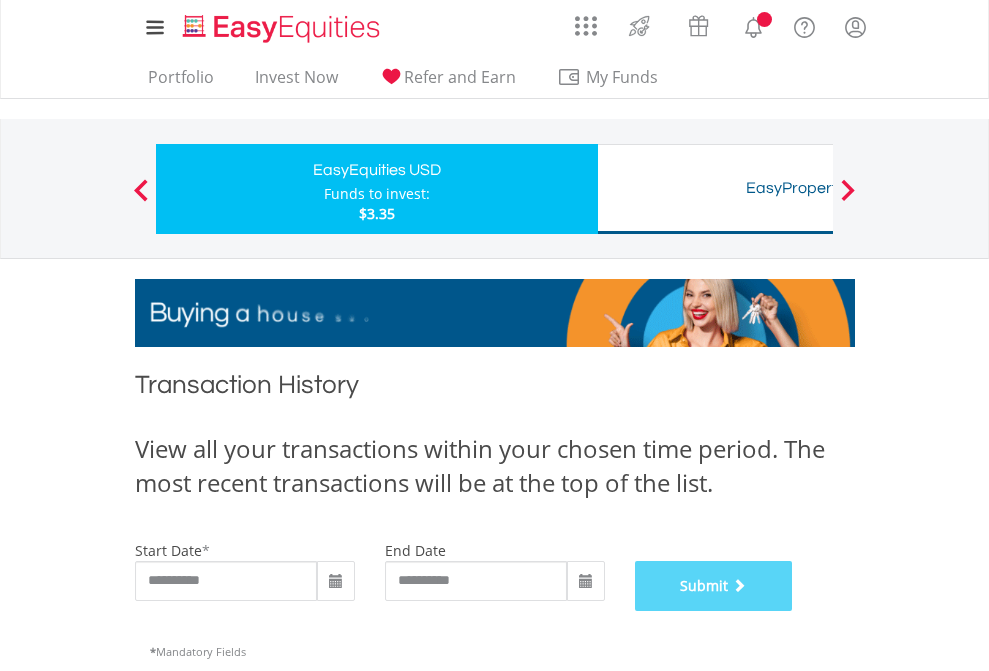 scroll, scrollTop: 811, scrollLeft: 0, axis: vertical 